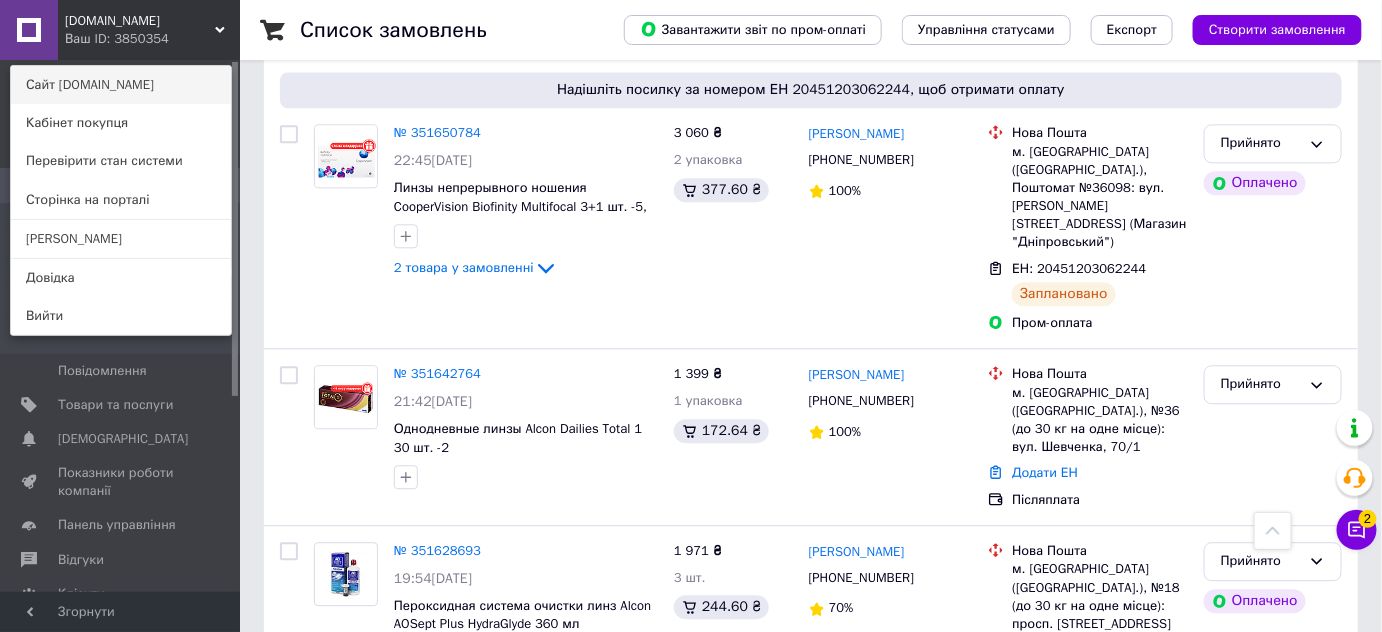 scroll, scrollTop: 4036, scrollLeft: 0, axis: vertical 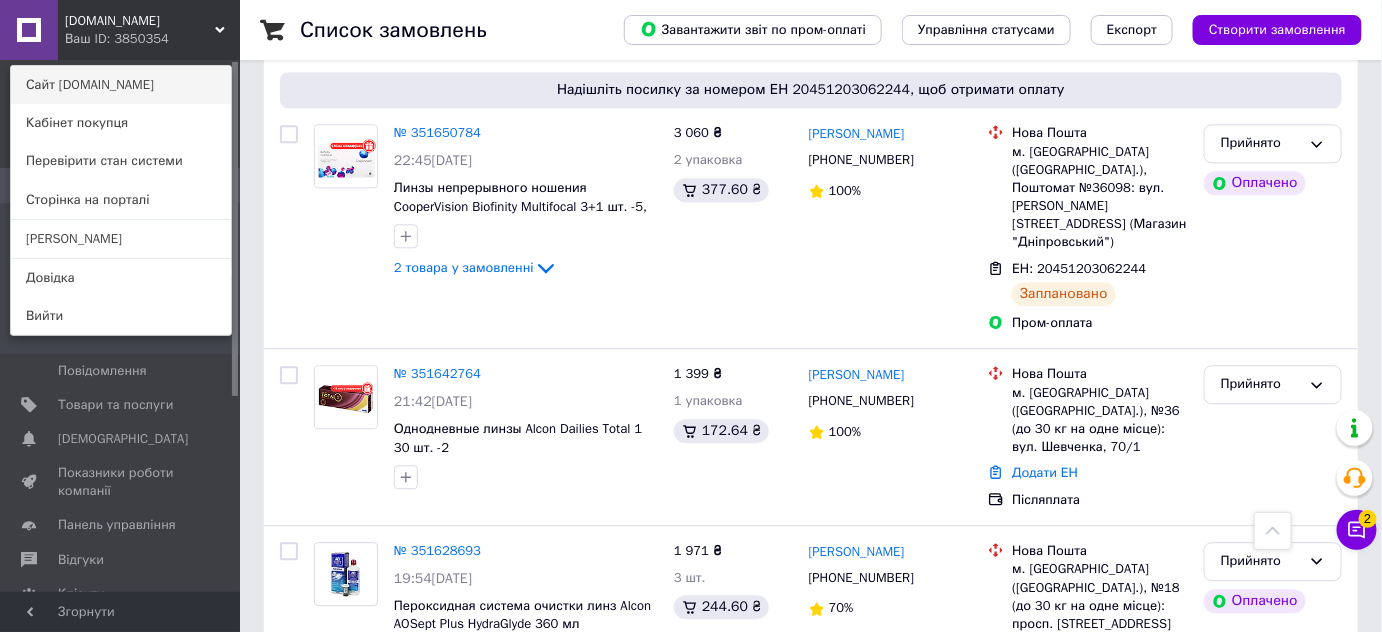 click on "Сайт [DOMAIN_NAME]" at bounding box center [121, 85] 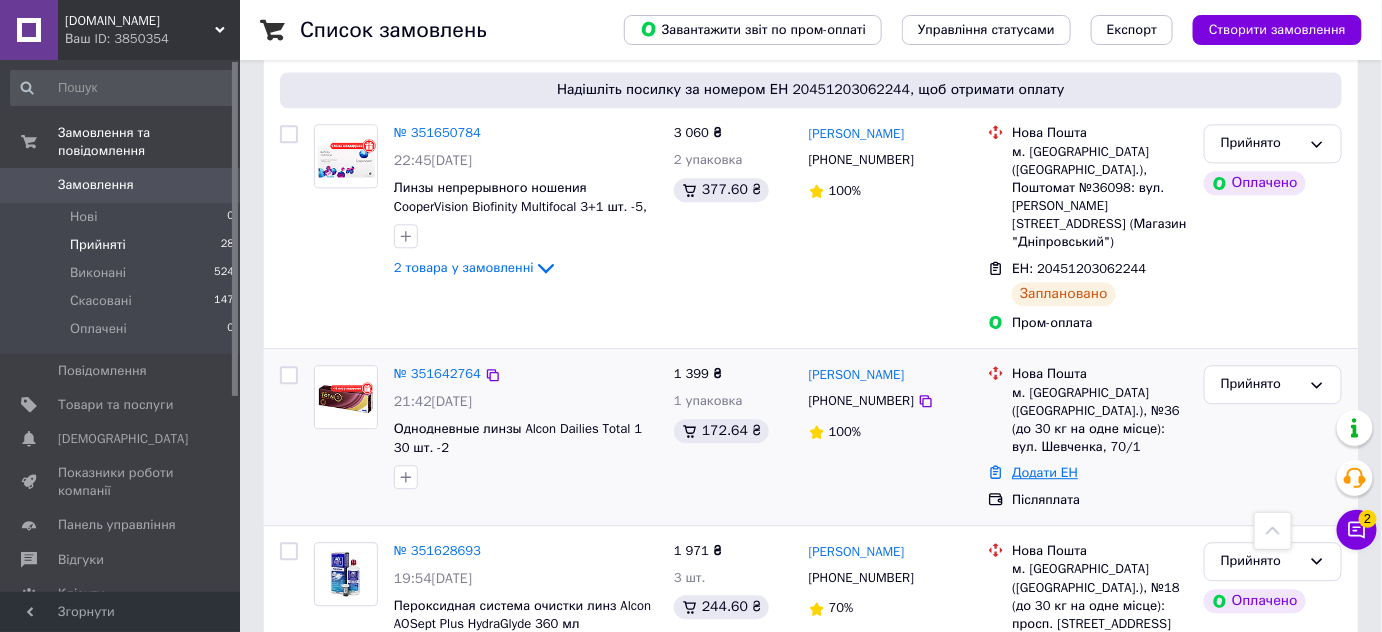 click on "Додати ЕН" at bounding box center [1045, 472] 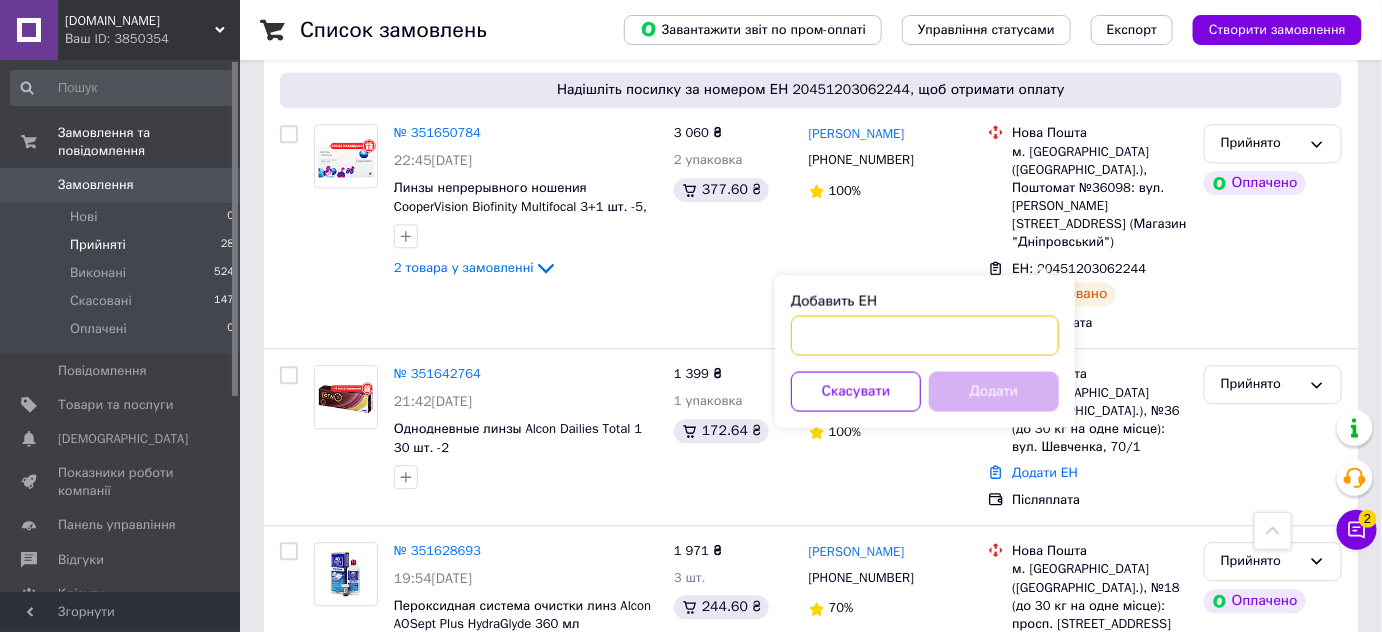 paste on "20451203179704" 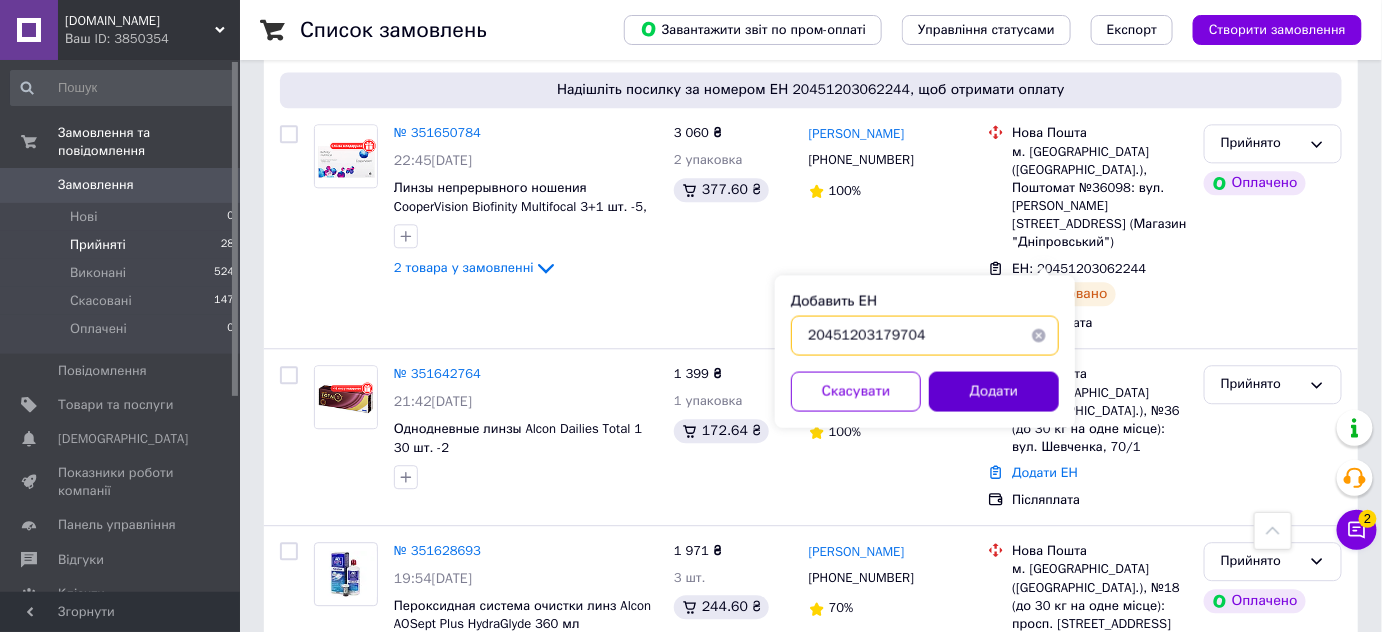 type on "20451203179704" 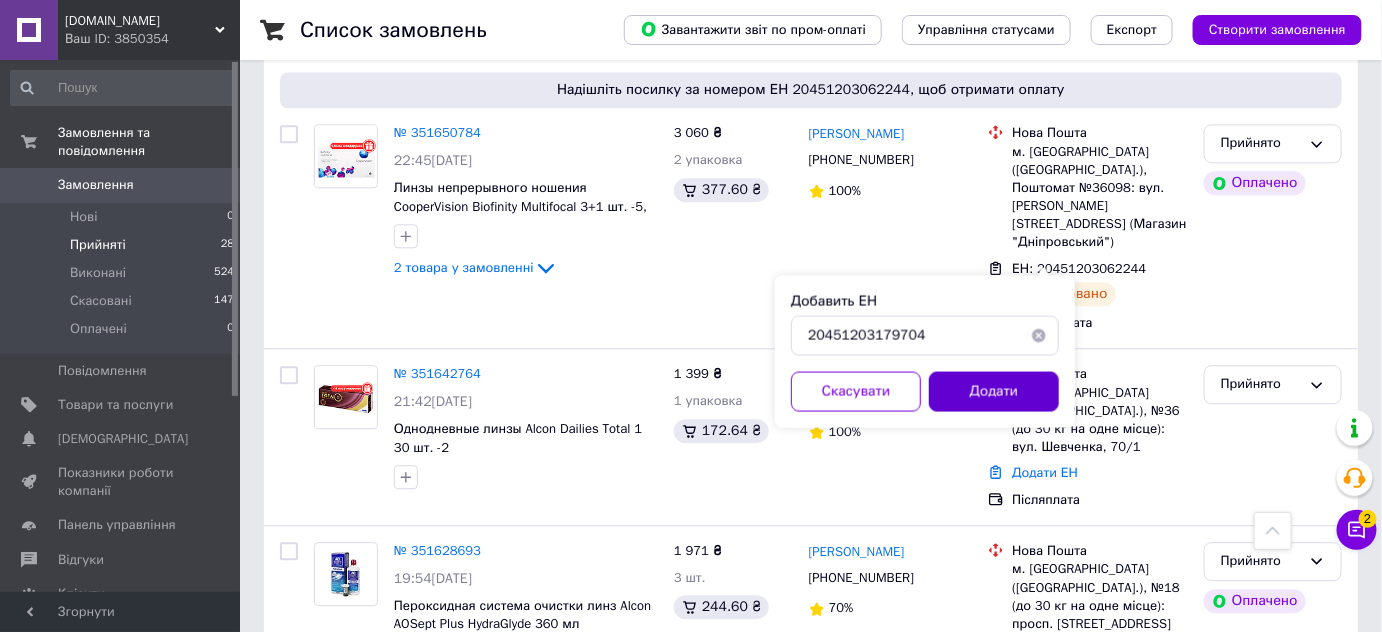 click on "Додати" at bounding box center [994, 391] 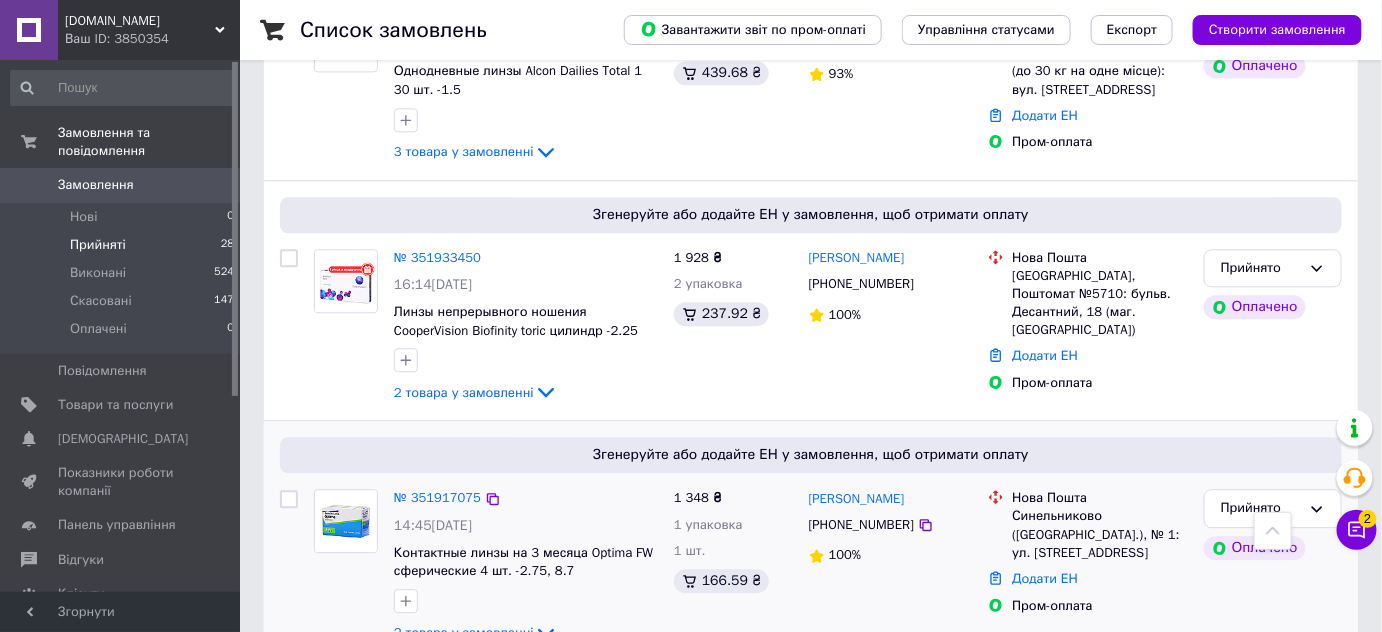 scroll, scrollTop: 1490, scrollLeft: 0, axis: vertical 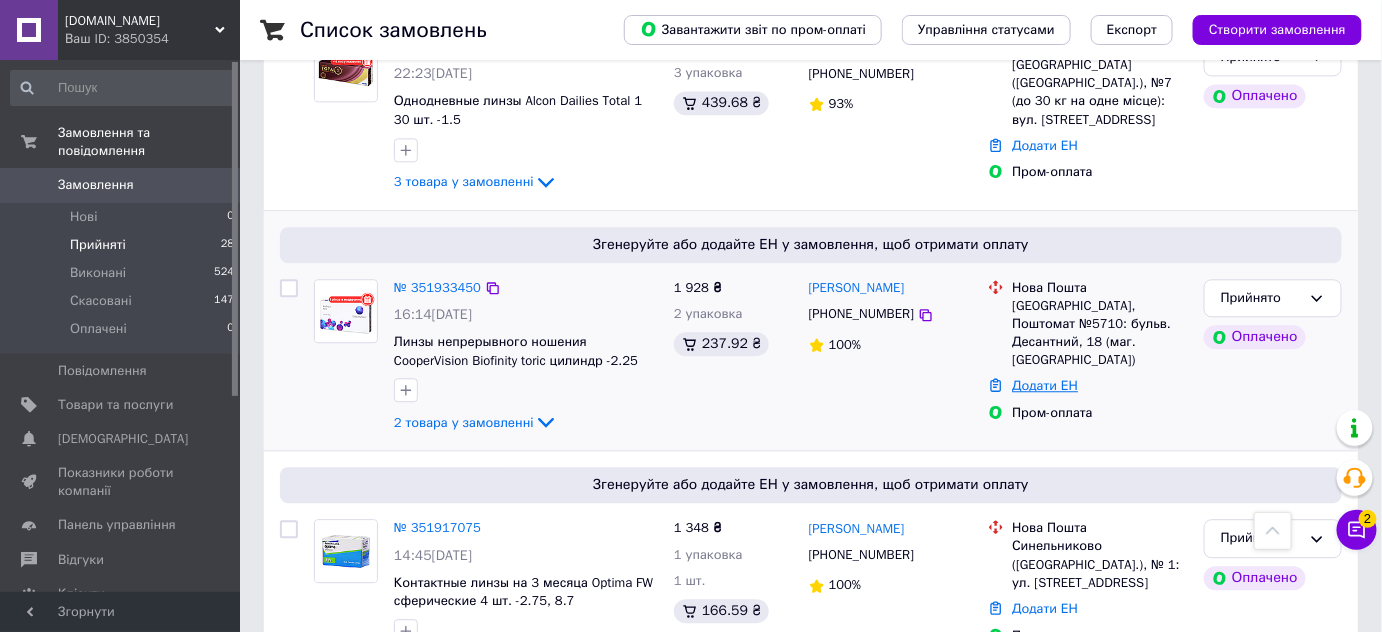 click on "Додати ЕН" at bounding box center (1045, 385) 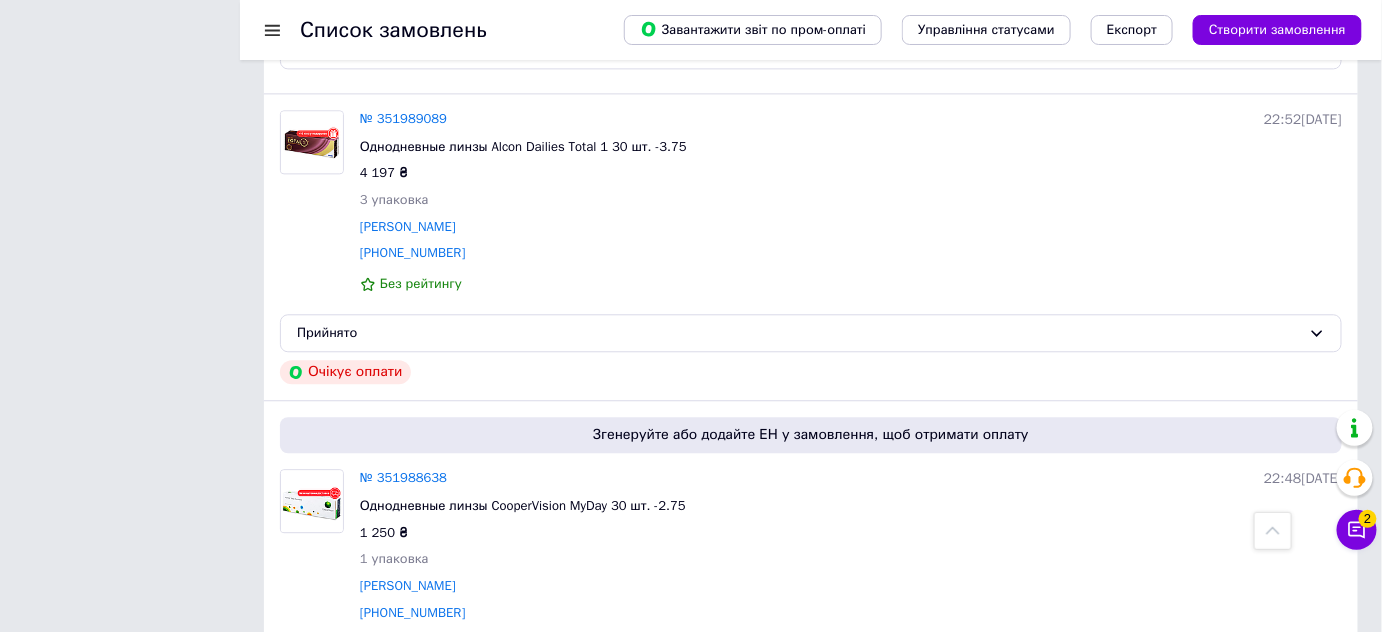drag, startPoint x: 897, startPoint y: 388, endPoint x: 835, endPoint y: 402, distance: 63.560993 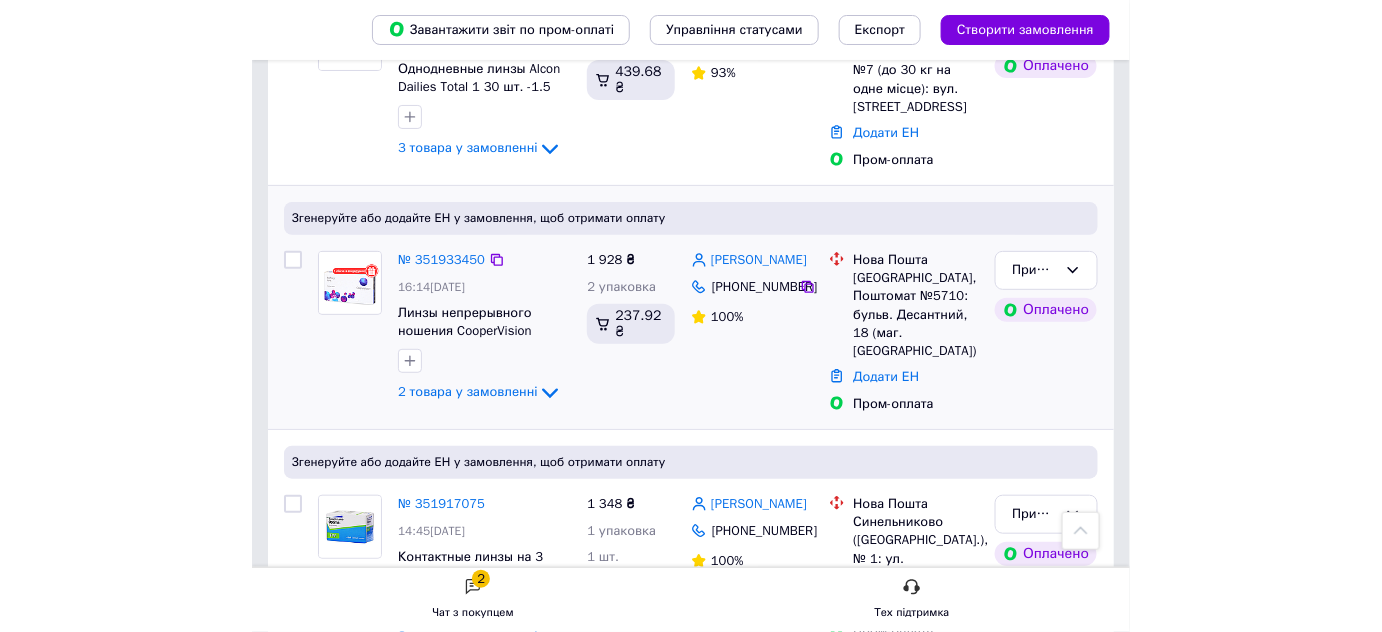 scroll, scrollTop: 1490, scrollLeft: 0, axis: vertical 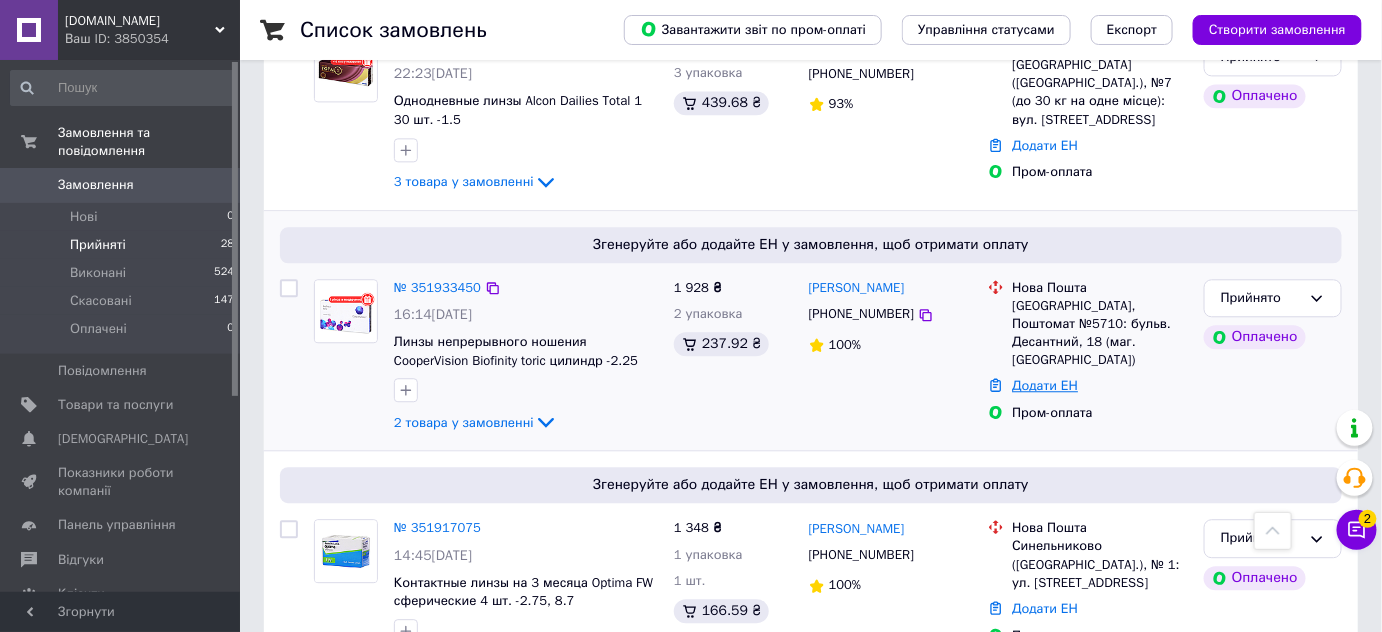 click on "Додати ЕН" at bounding box center [1045, 385] 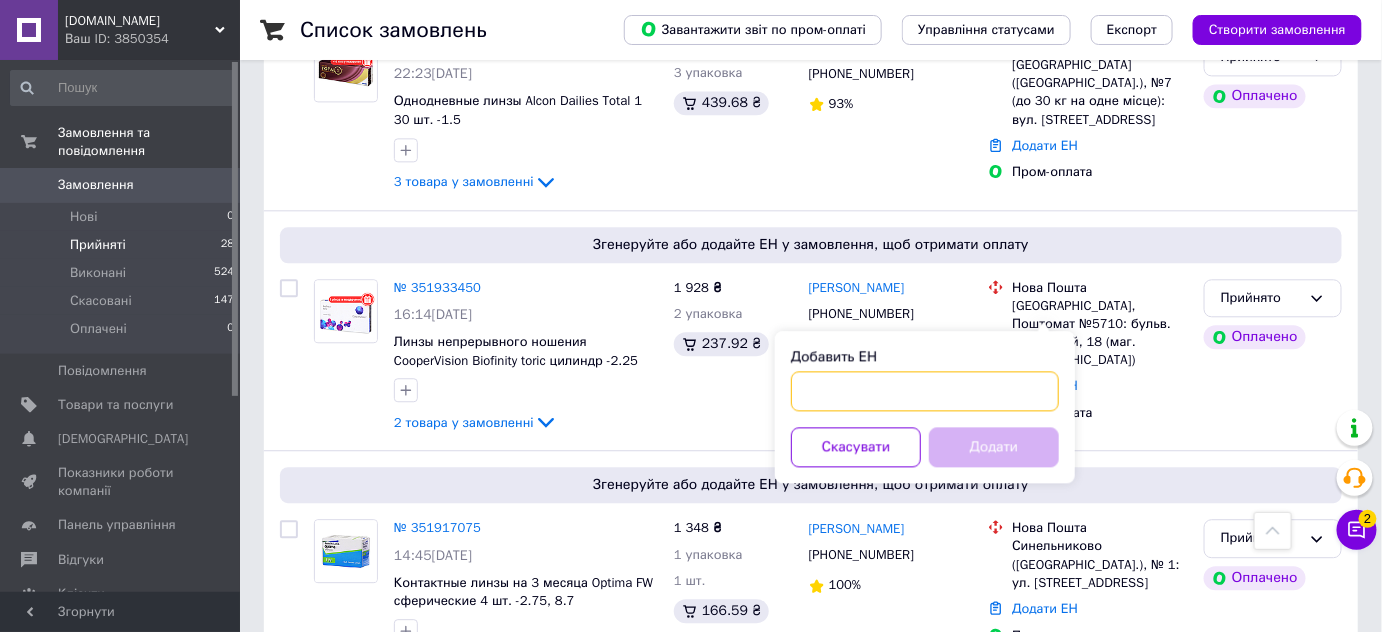 paste on "20451203197729" 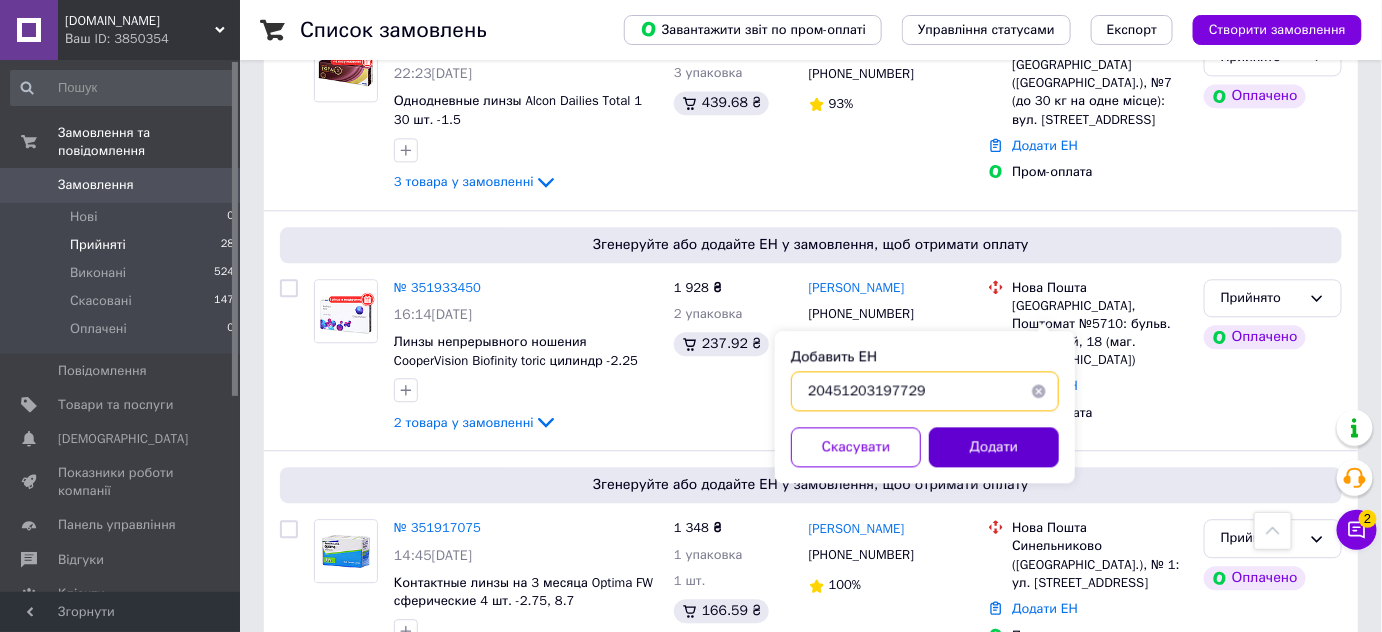 type on "20451203197729" 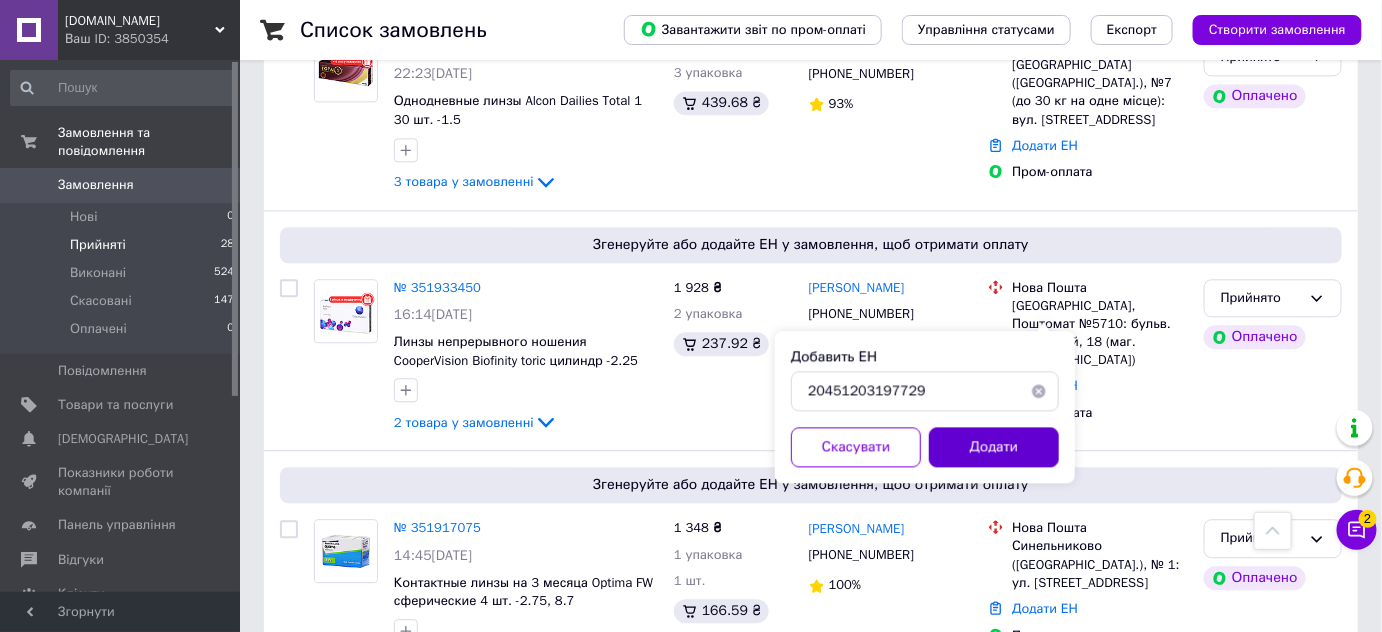 click on "Додати" at bounding box center (994, 447) 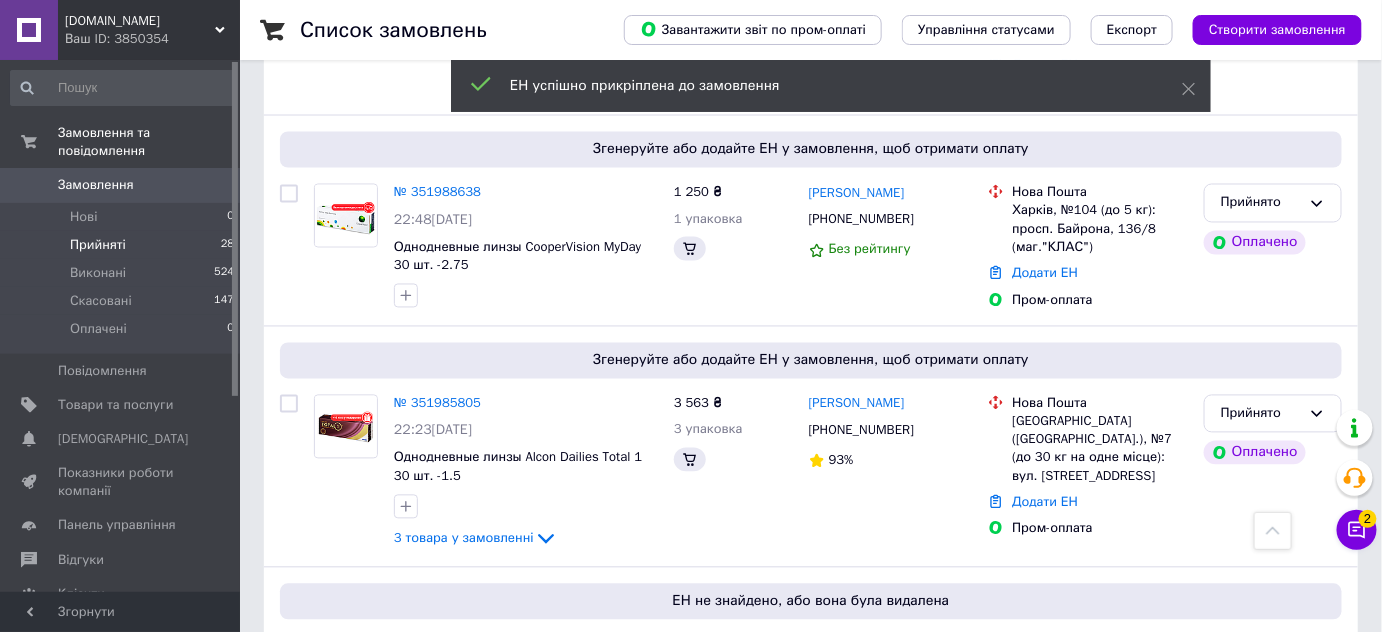 scroll, scrollTop: 1127, scrollLeft: 0, axis: vertical 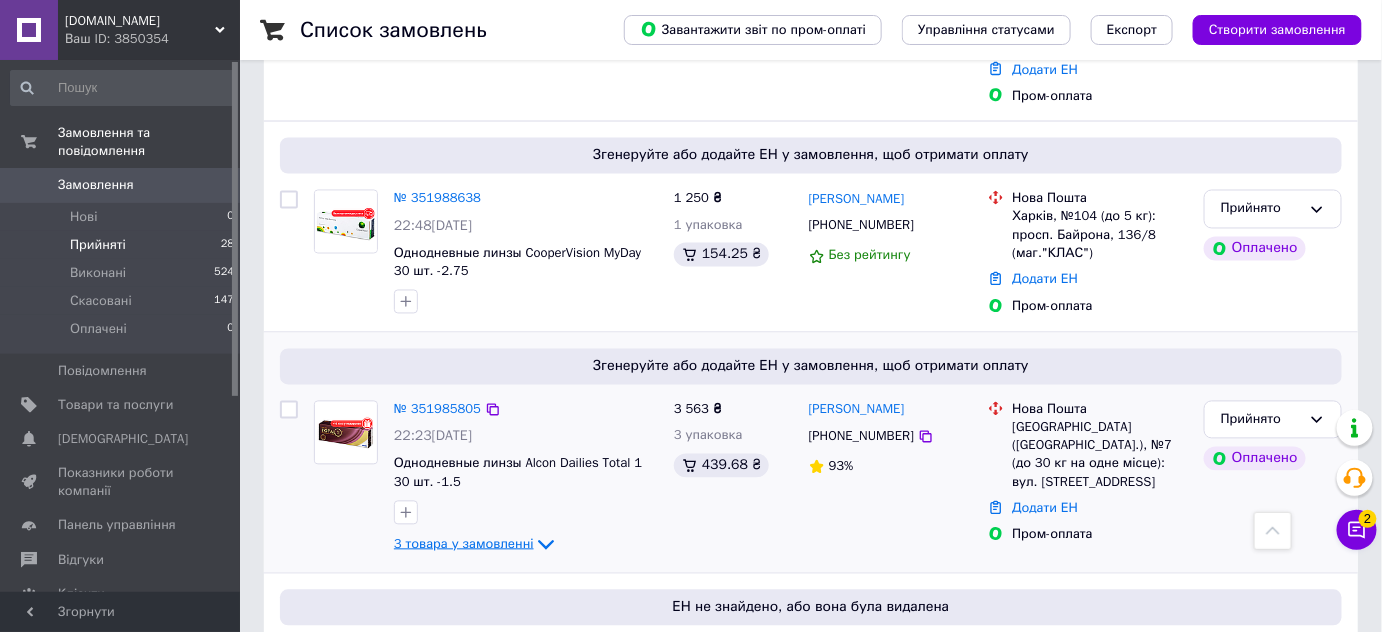 click on "3 товара у замовленні" at bounding box center (464, 543) 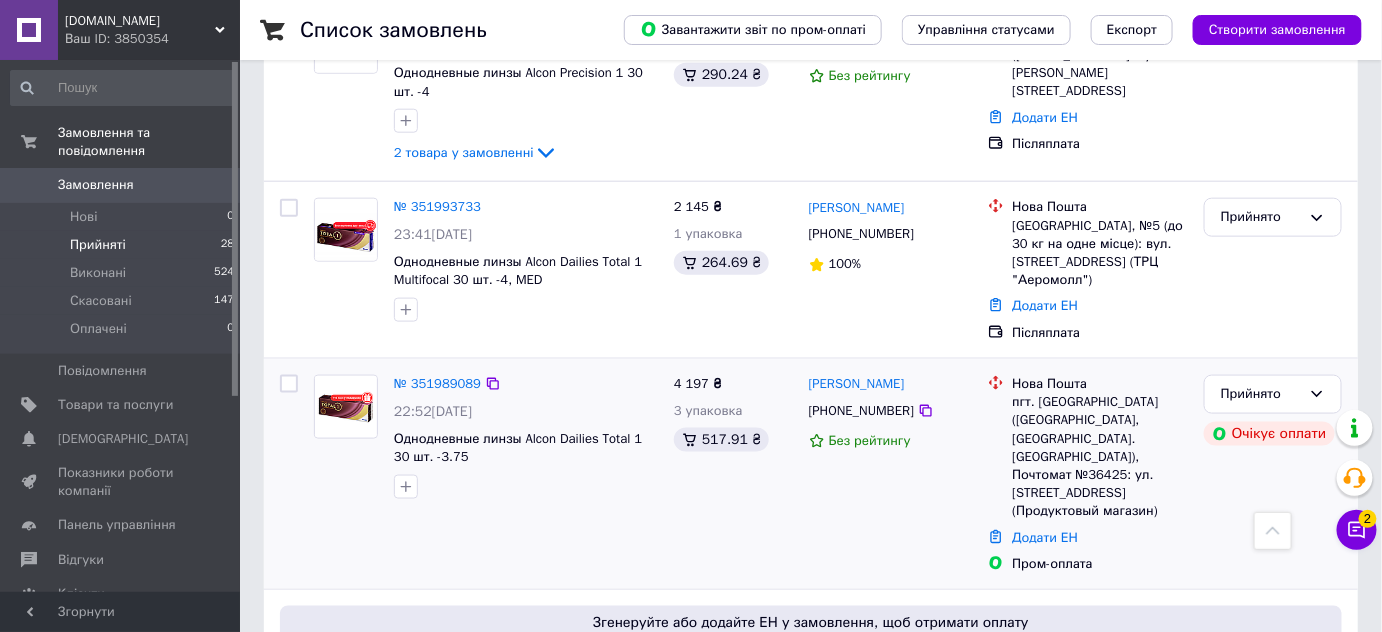 scroll, scrollTop: 763, scrollLeft: 0, axis: vertical 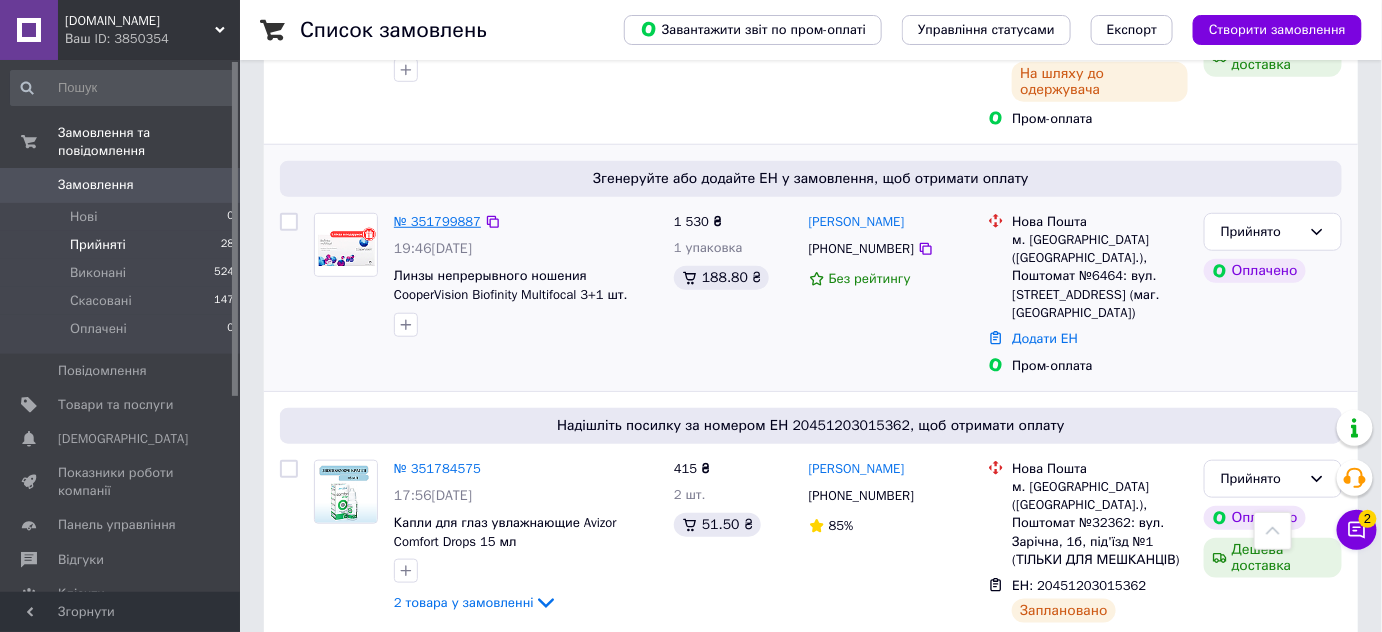 click on "№ 351799887" at bounding box center (437, 221) 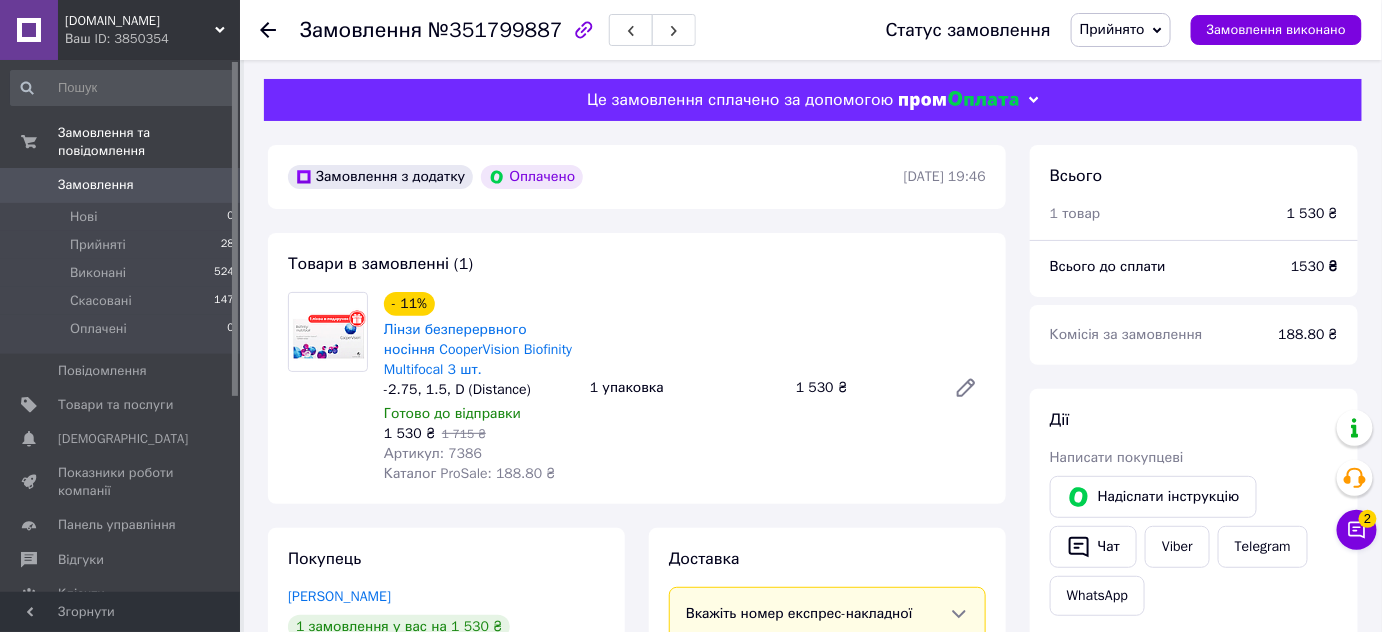scroll, scrollTop: 0, scrollLeft: 0, axis: both 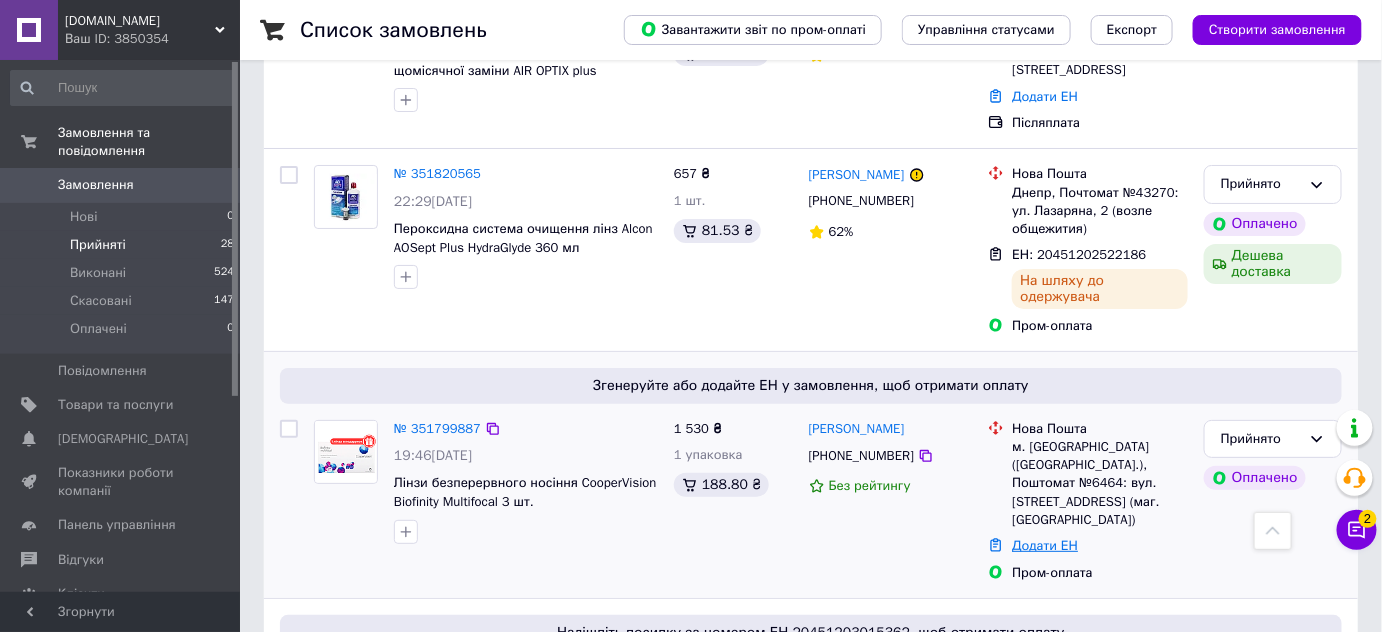 click on "Додати ЕН" at bounding box center [1045, 545] 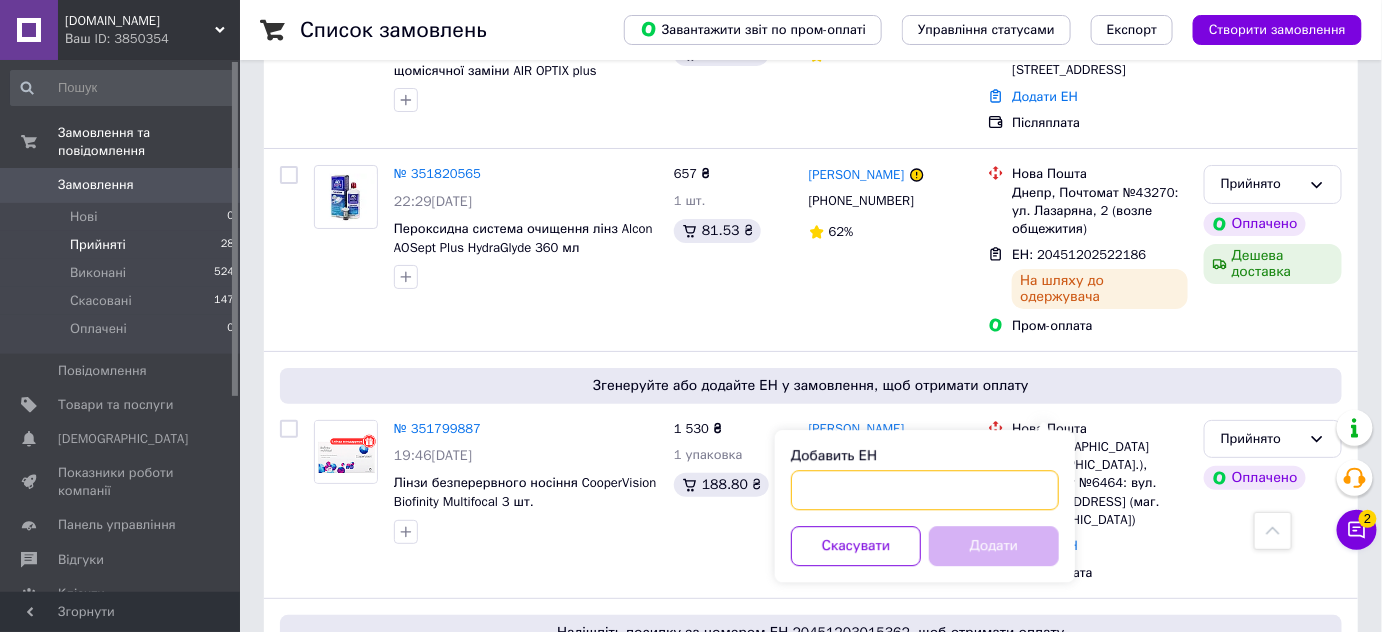 paste on "20451203206447" 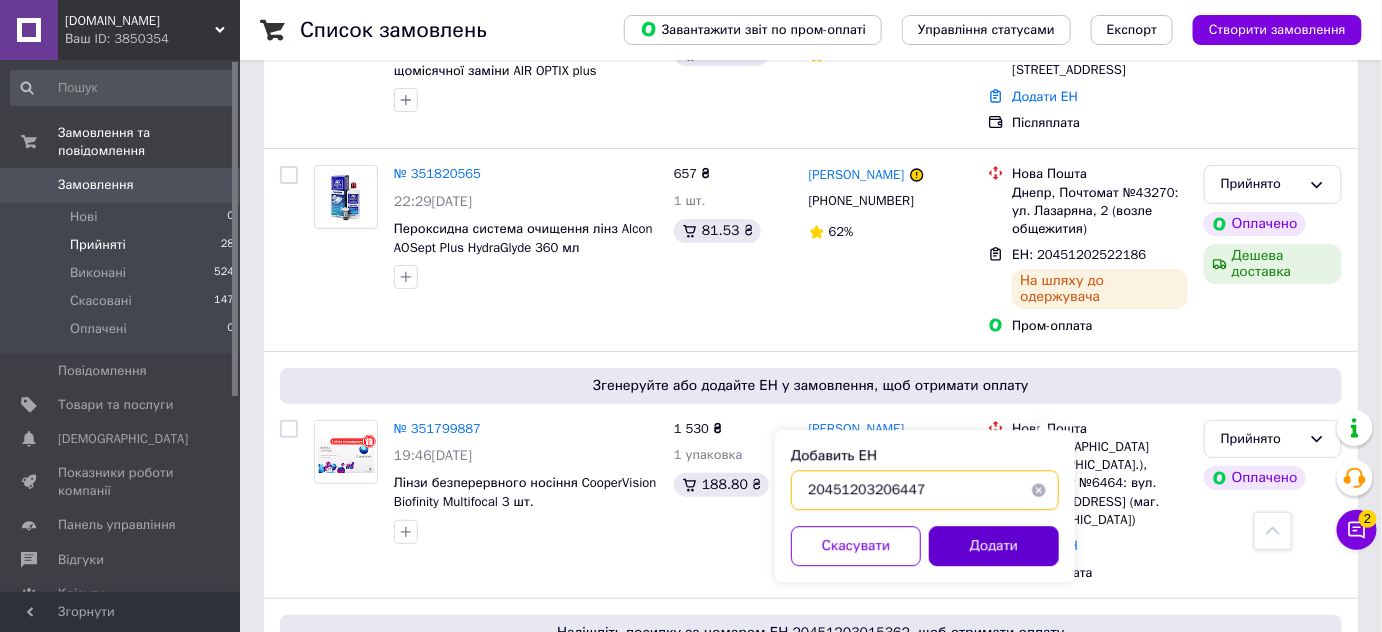 type on "20451203206447" 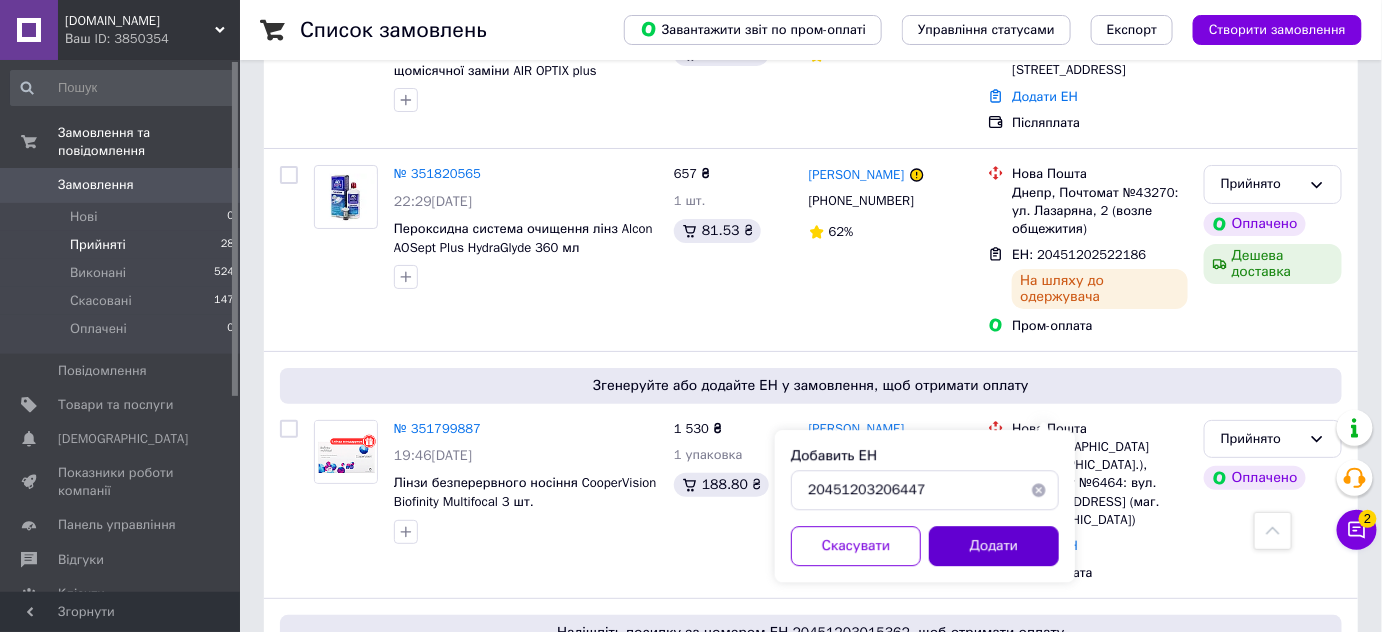 click on "Додати" at bounding box center (994, 546) 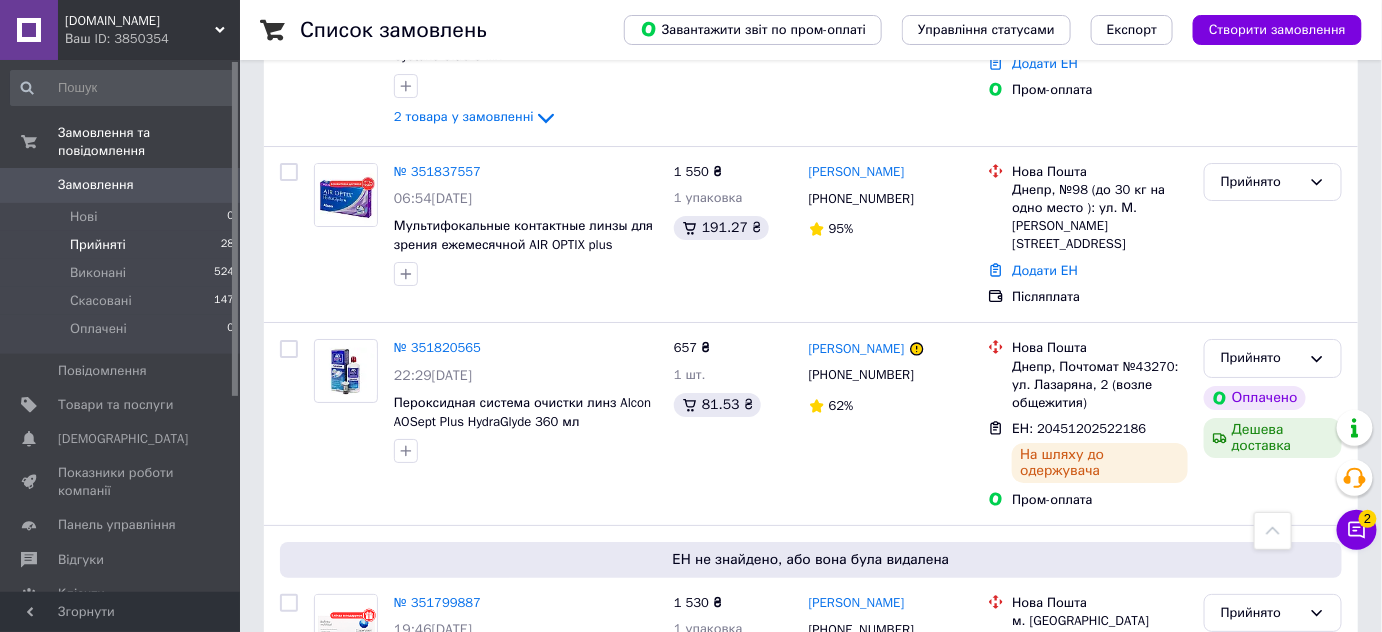 scroll, scrollTop: 2291, scrollLeft: 0, axis: vertical 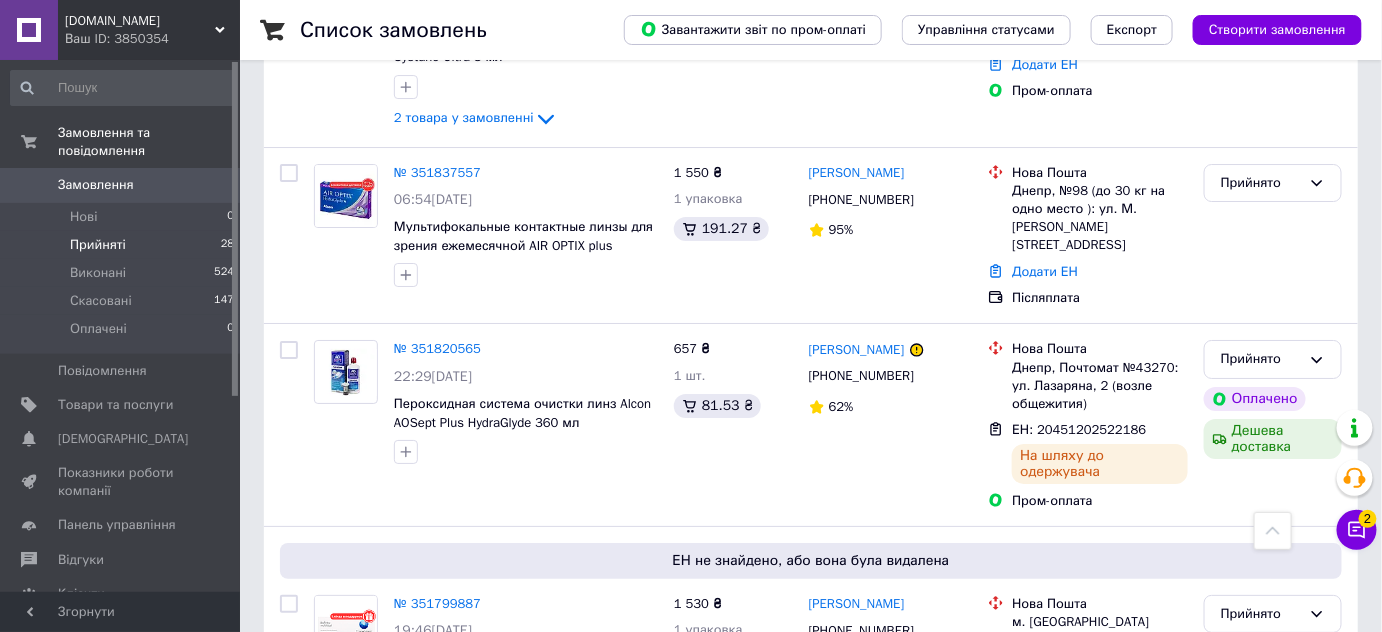 click on "Ваш ID: 3850354" at bounding box center (152, 39) 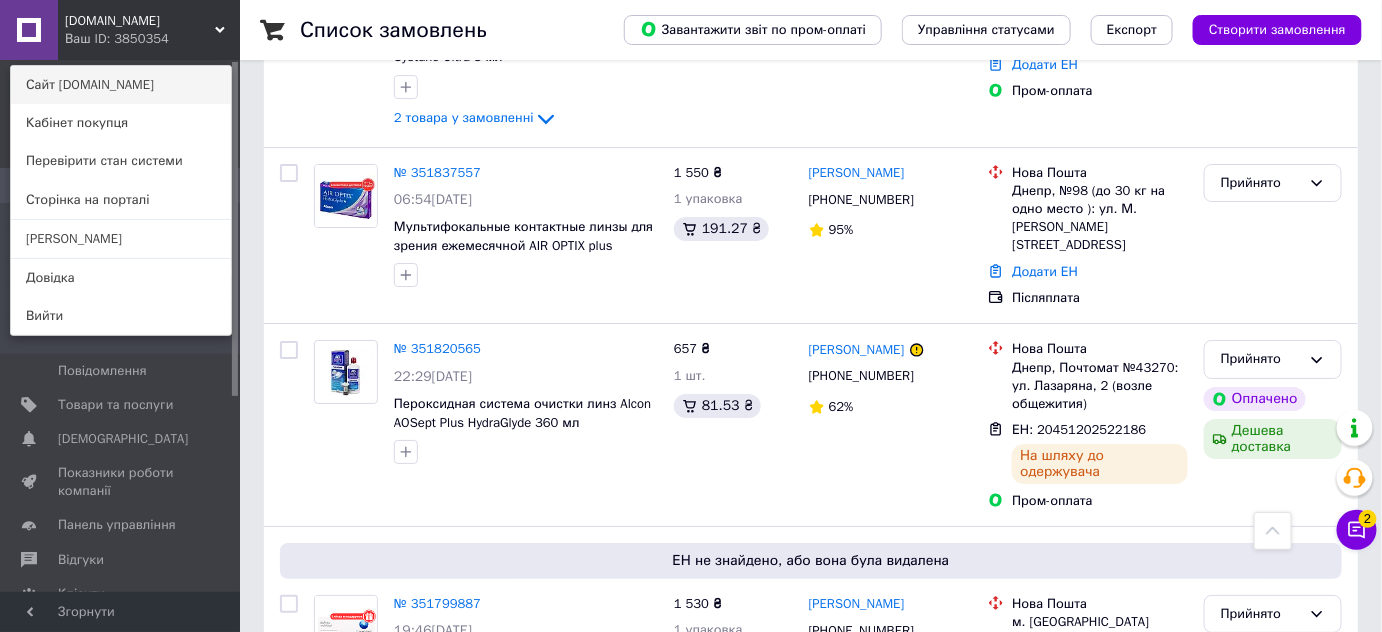 click on "Сайт [DOMAIN_NAME]" at bounding box center [121, 85] 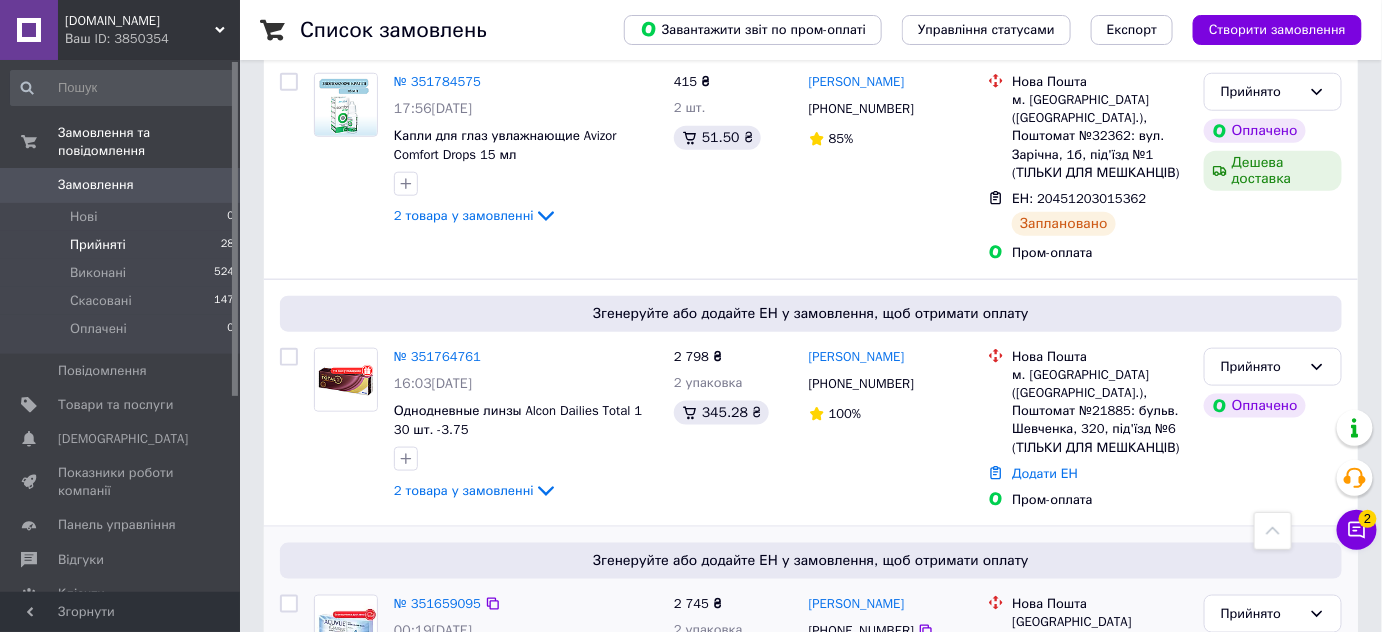 scroll, scrollTop: 3200, scrollLeft: 0, axis: vertical 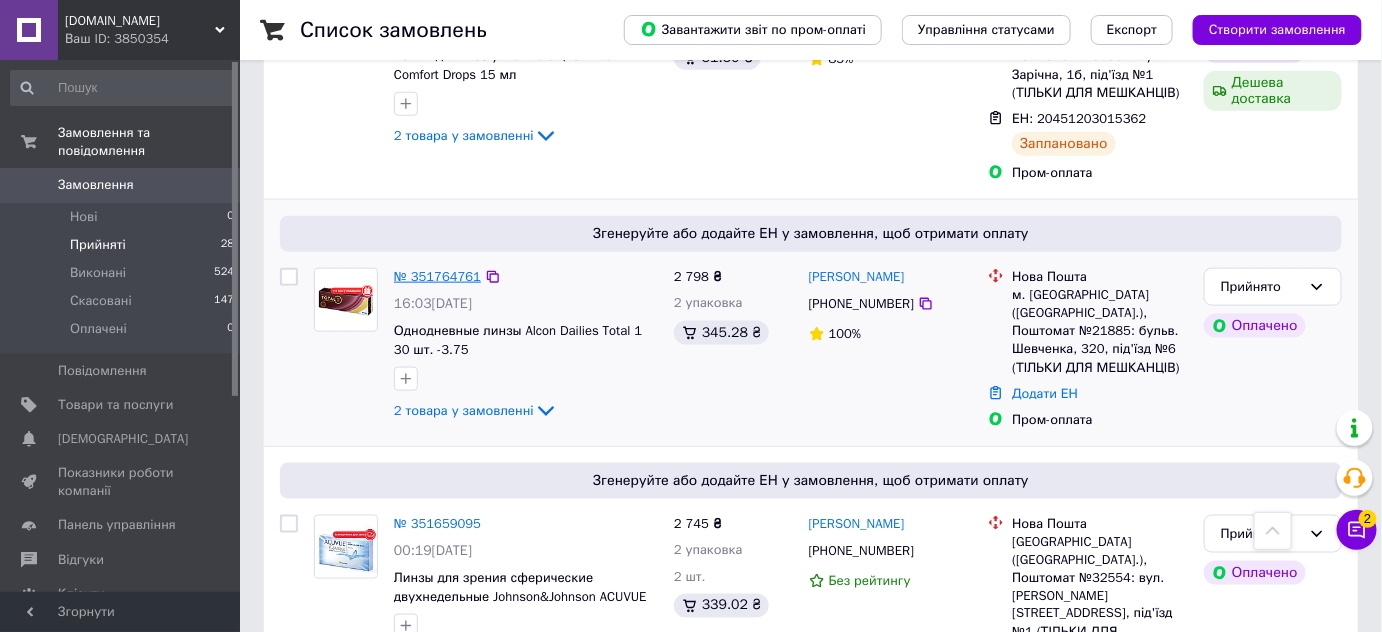 click on "№ 351764761" at bounding box center (437, 276) 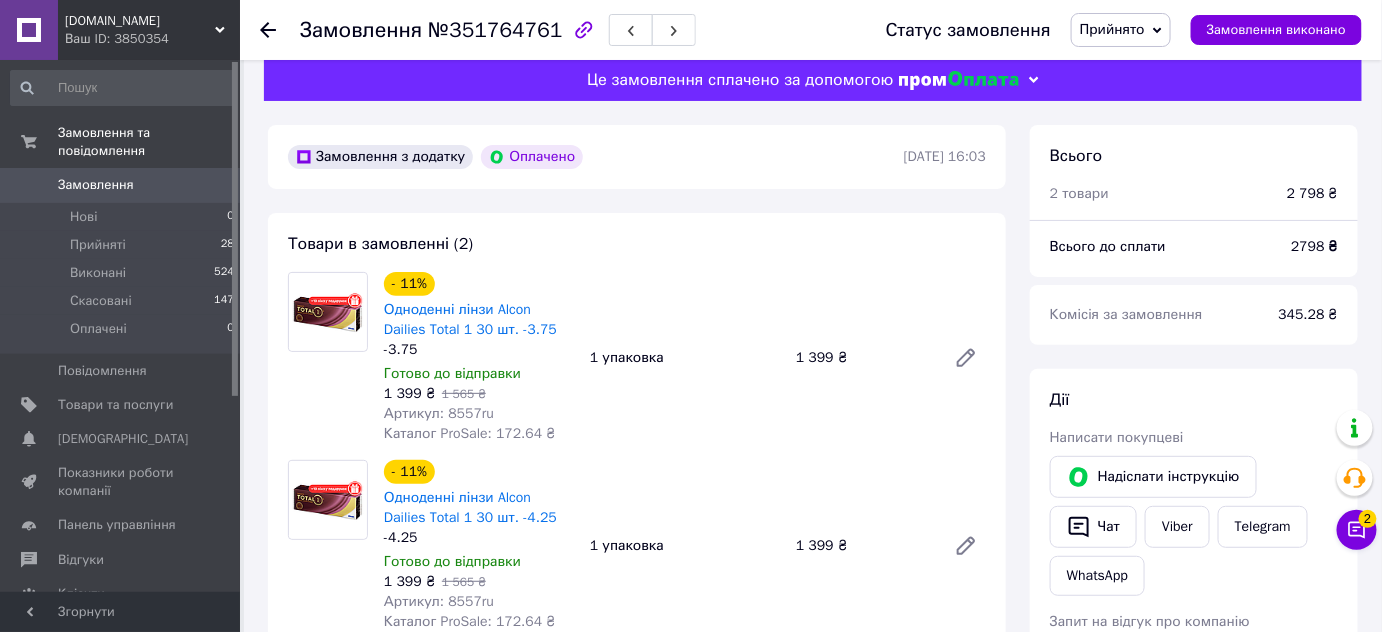 scroll, scrollTop: 112, scrollLeft: 0, axis: vertical 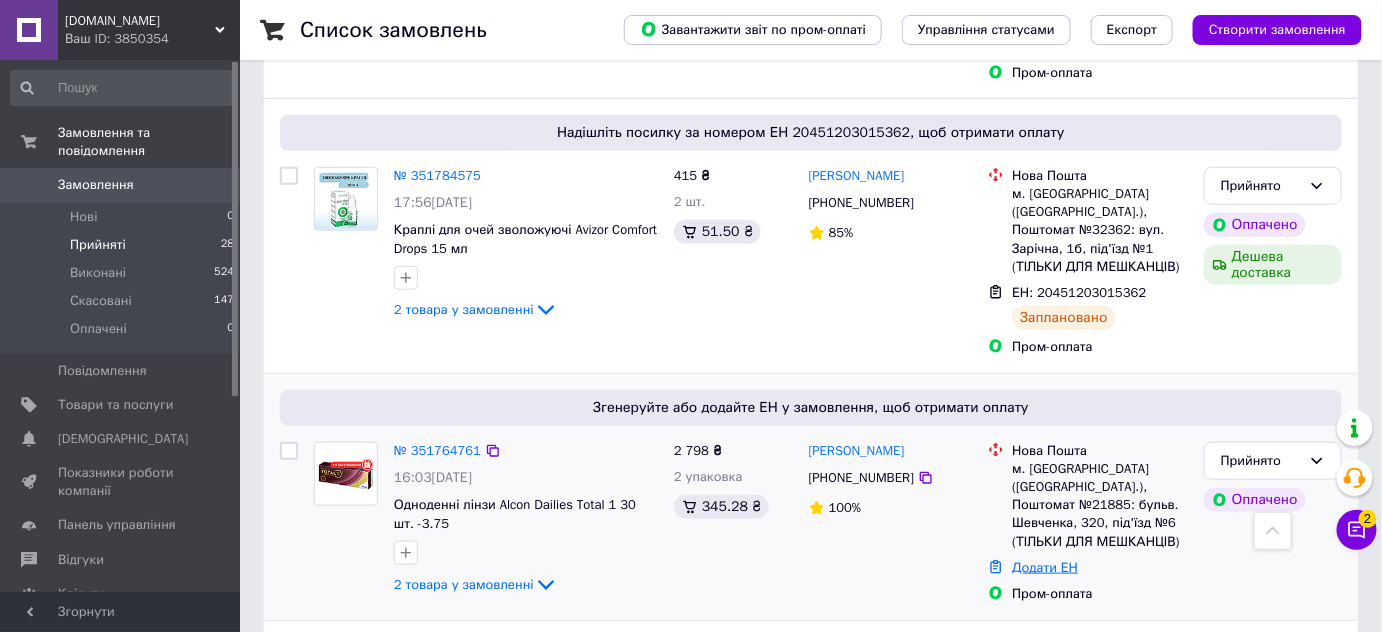 click on "Додати ЕН" at bounding box center [1045, 567] 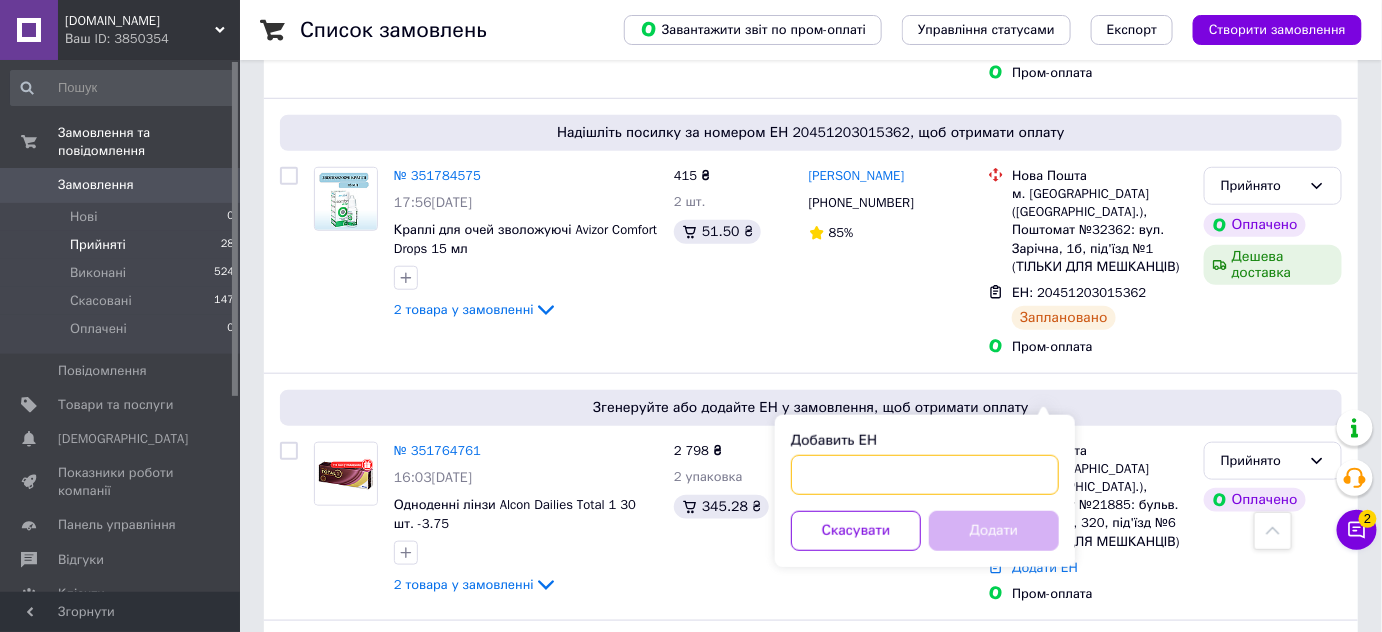 paste on "20451203225697" 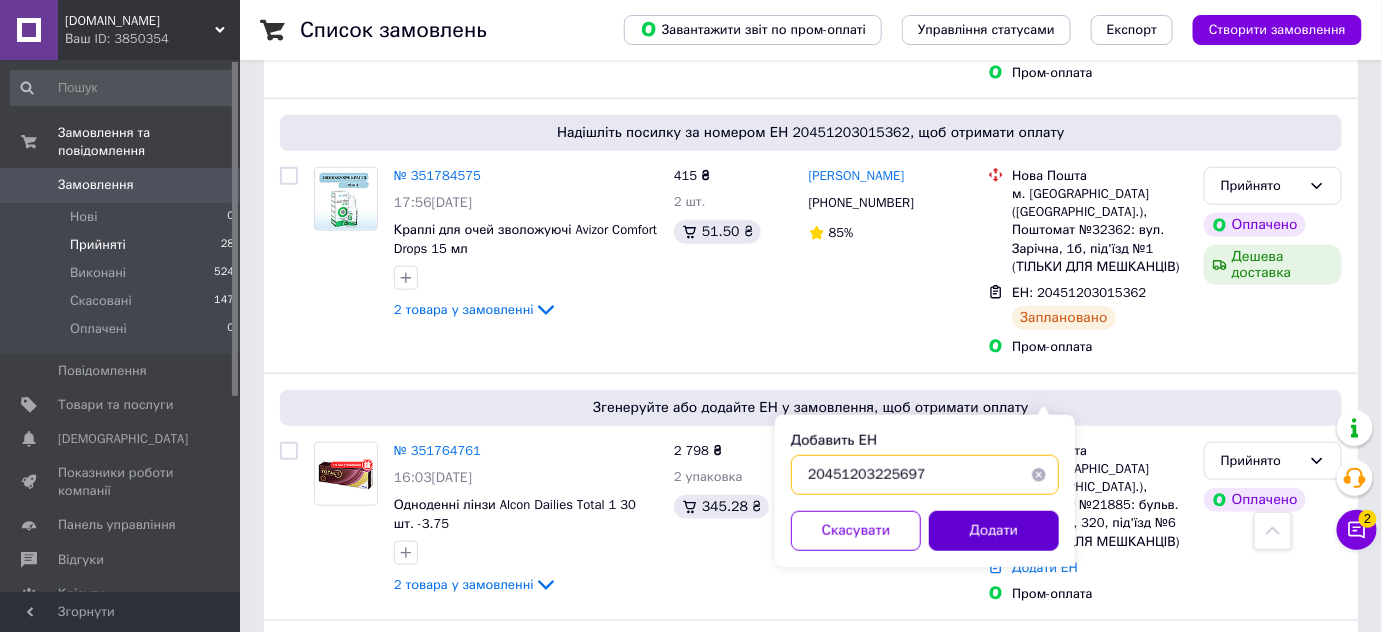 type on "20451203225697" 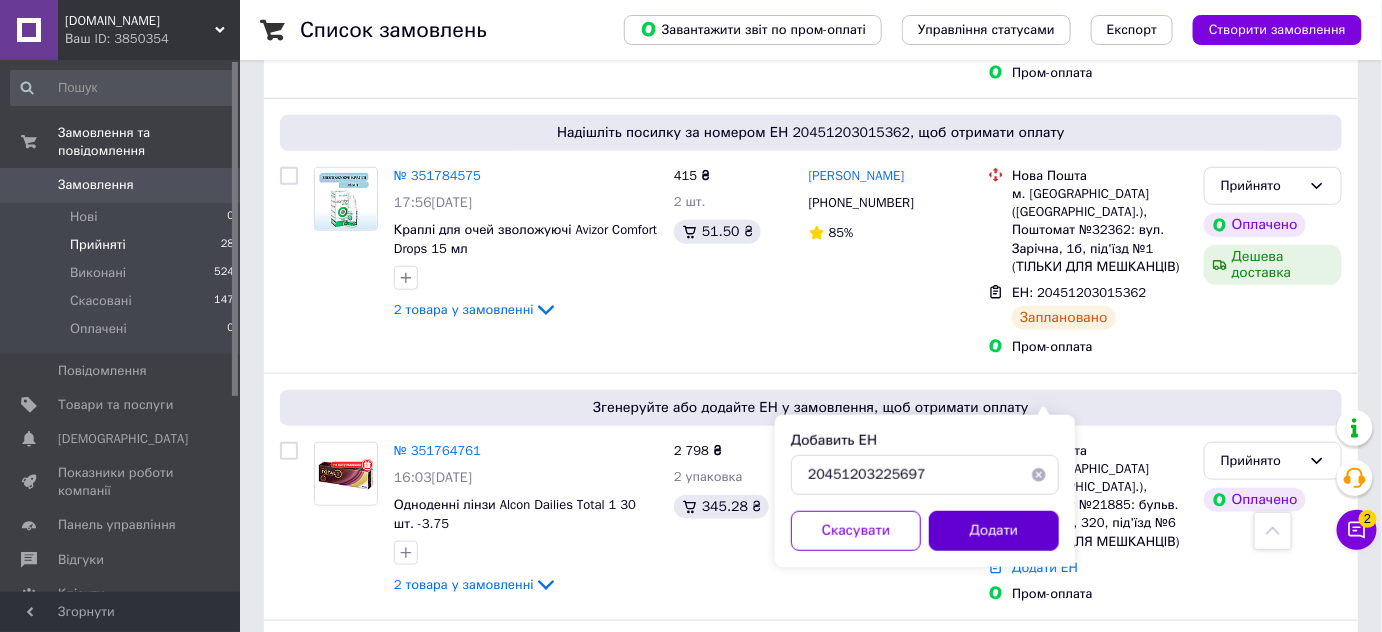 click on "Додати" at bounding box center [994, 531] 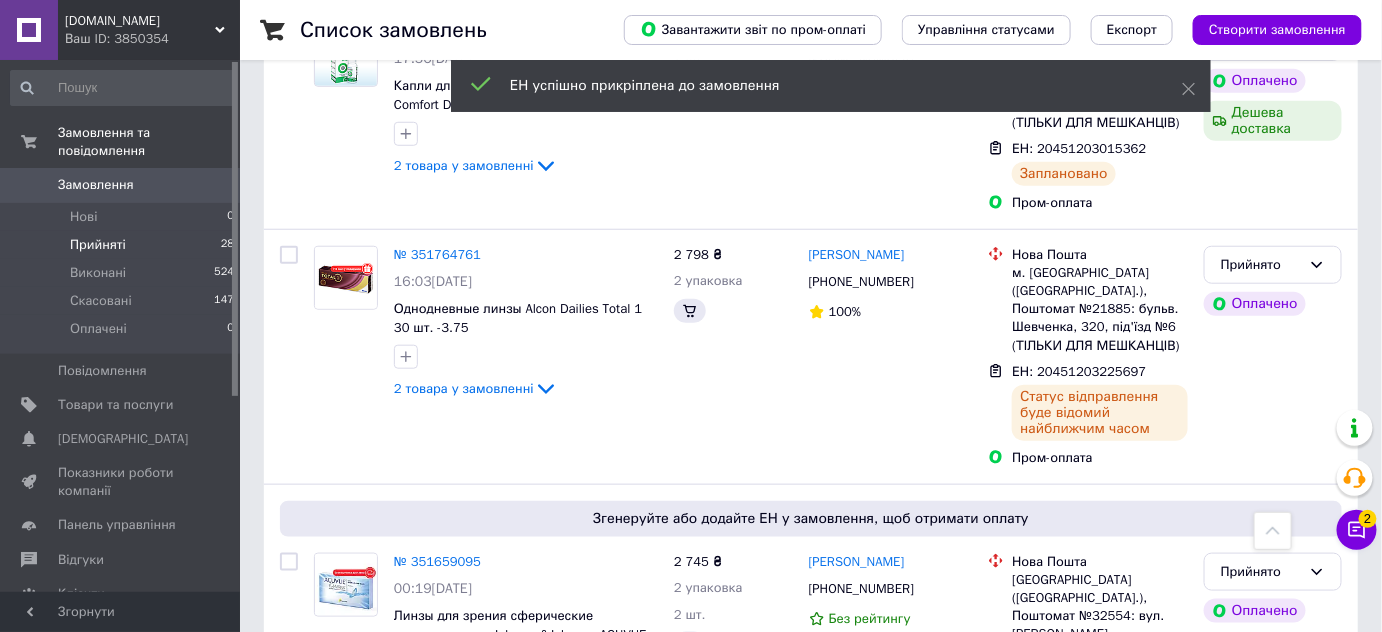 scroll, scrollTop: 3000, scrollLeft: 0, axis: vertical 